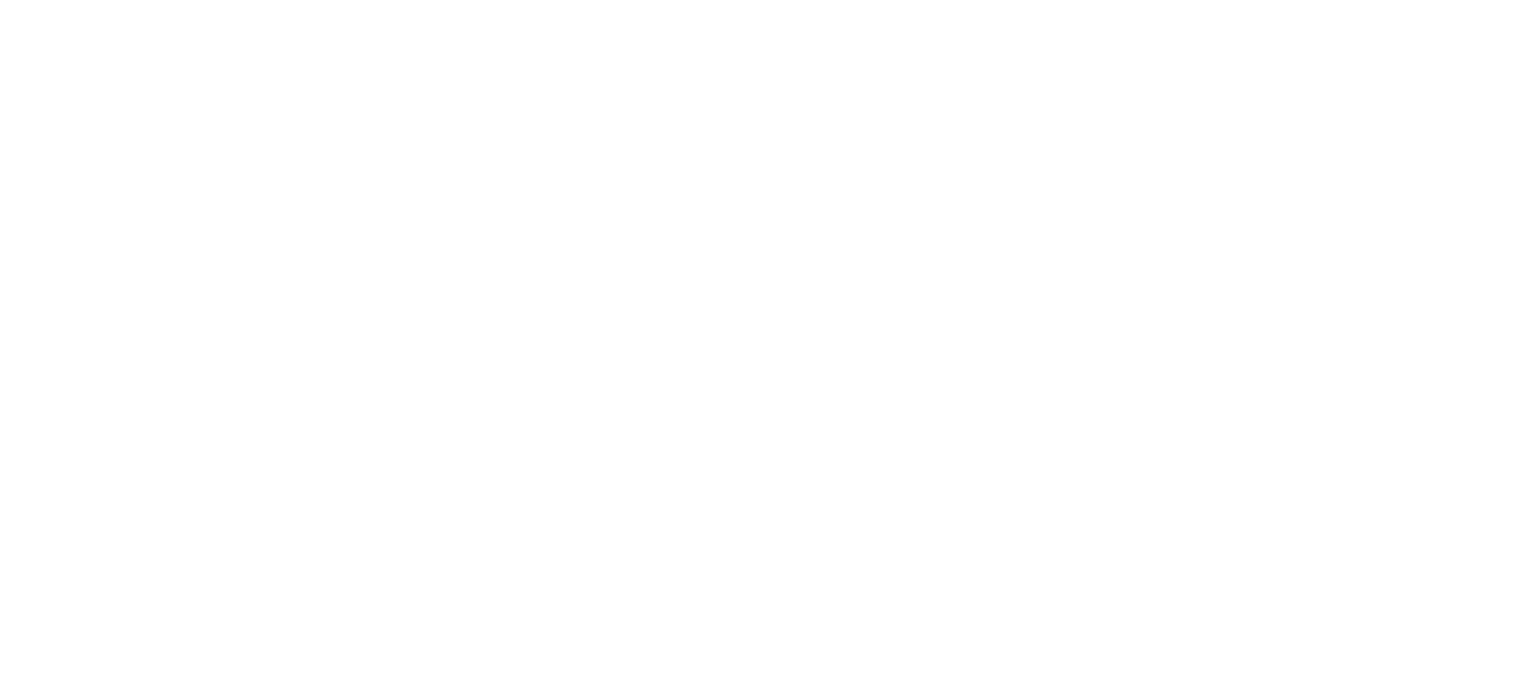 scroll, scrollTop: 0, scrollLeft: 0, axis: both 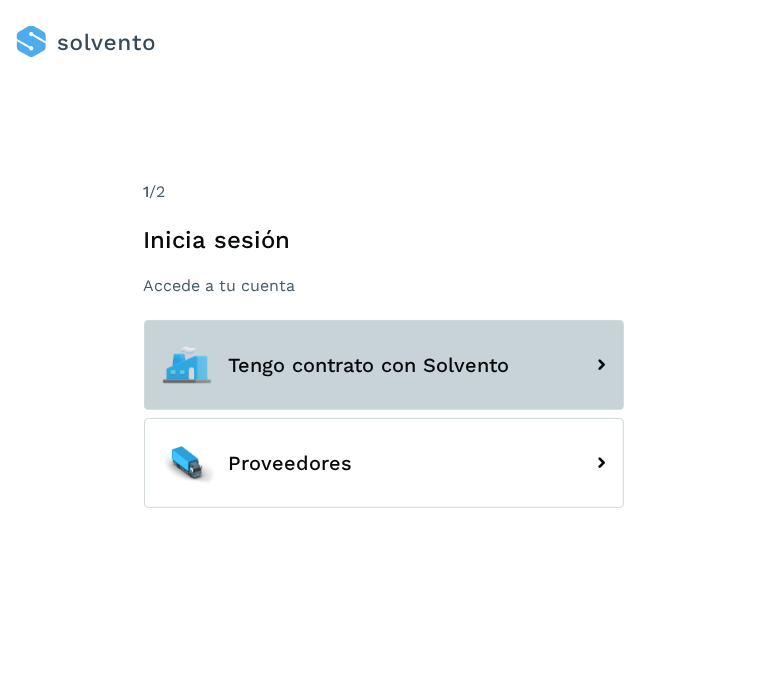 click on "Tengo contrato con Solvento" at bounding box center [384, 365] 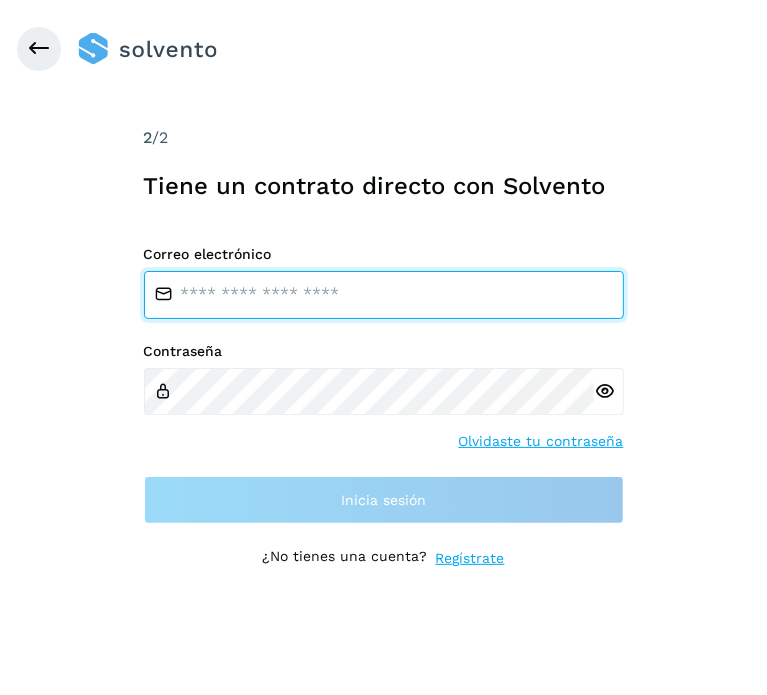 click at bounding box center [384, 295] 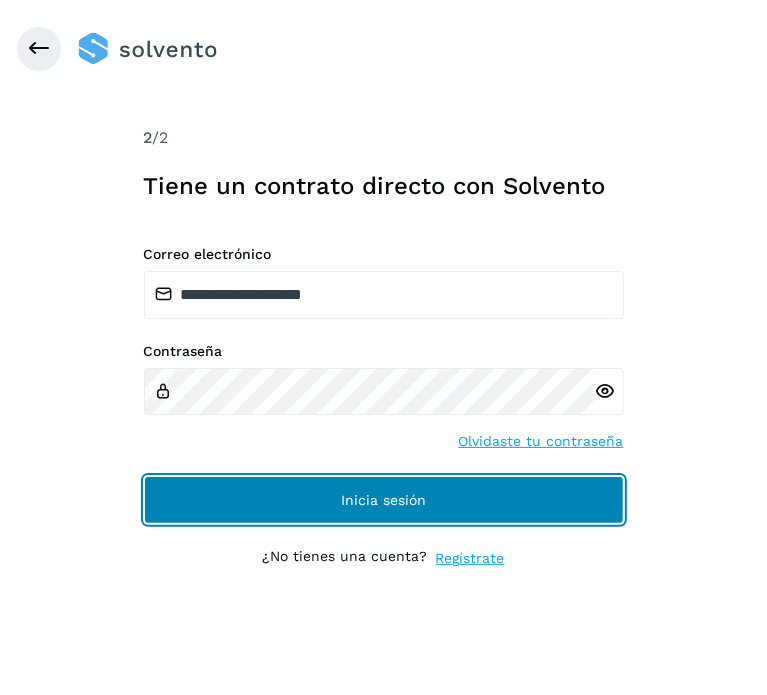 click on "Inicia sesión" at bounding box center (384, 500) 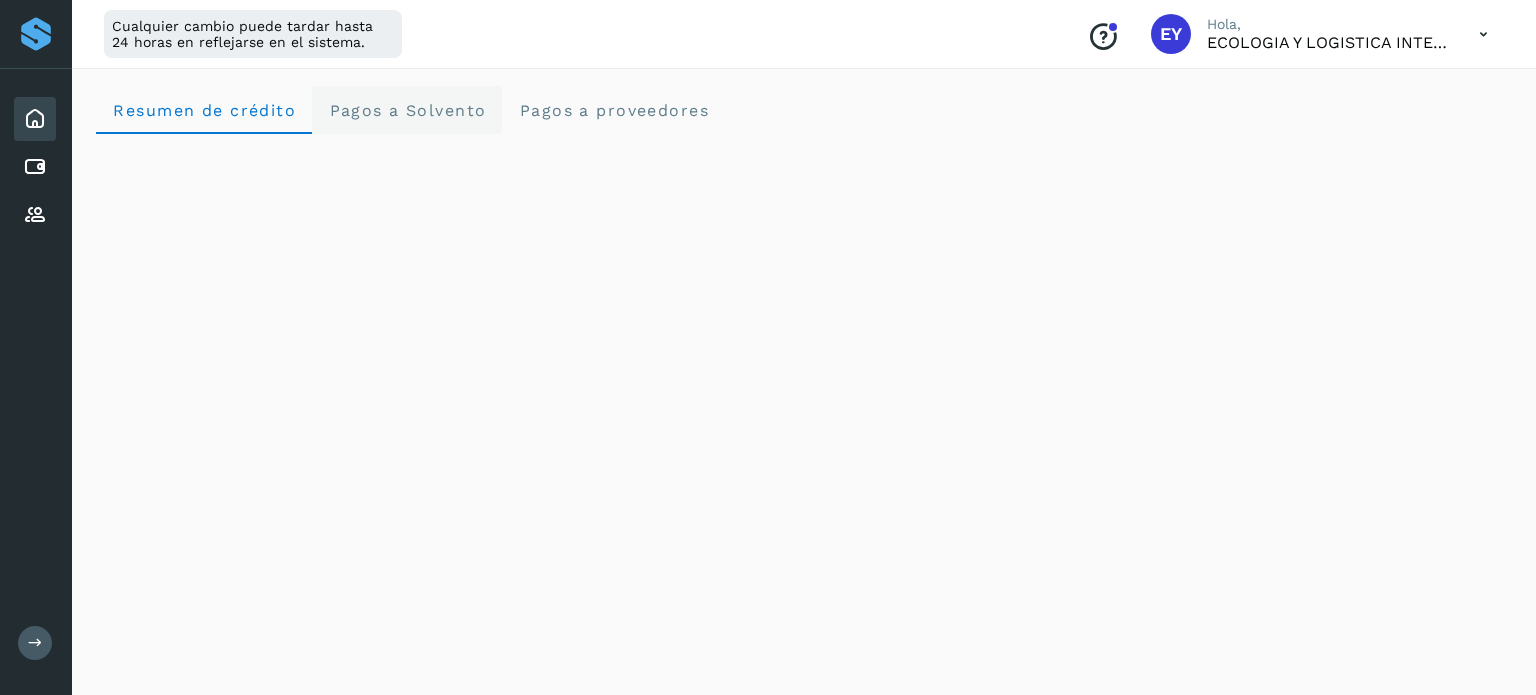 click on "Pagos a Solvento" 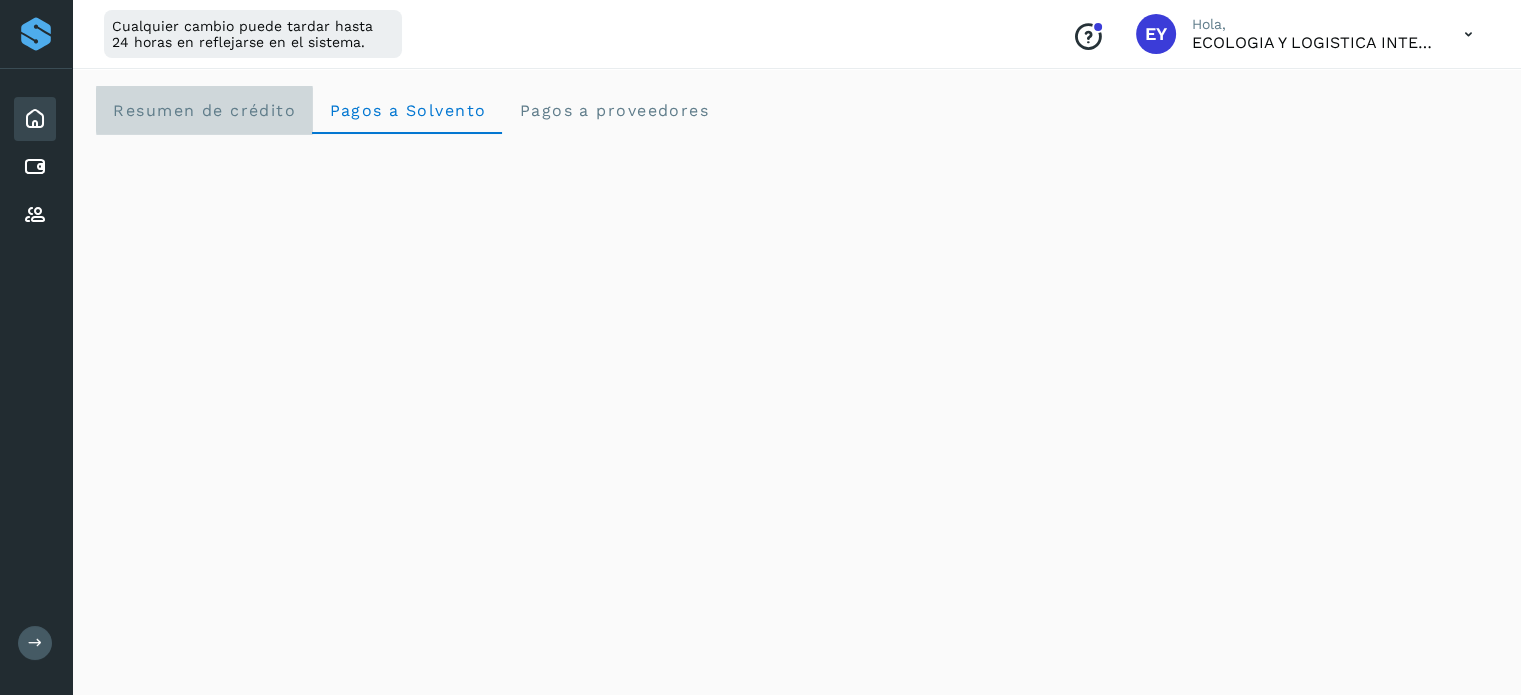 click on "Resumen de crédito" 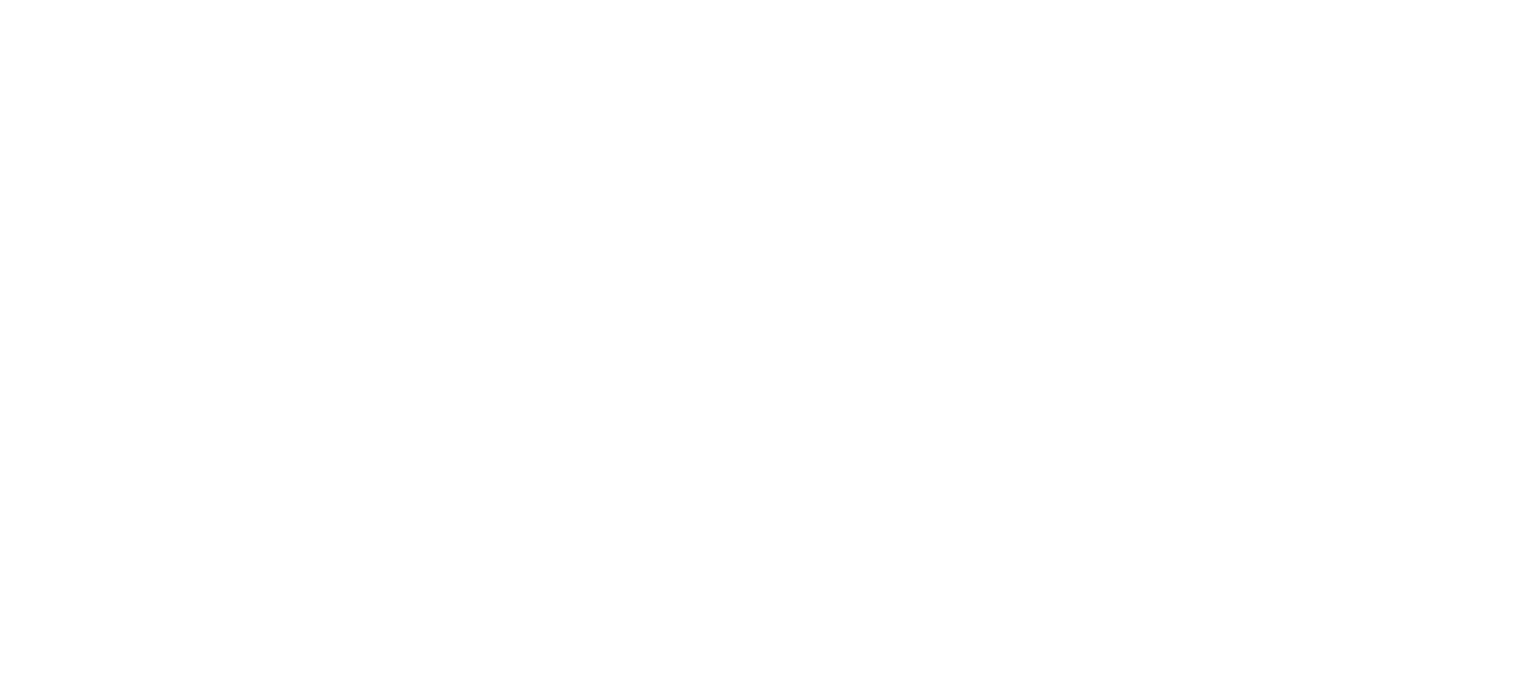 scroll, scrollTop: 0, scrollLeft: 0, axis: both 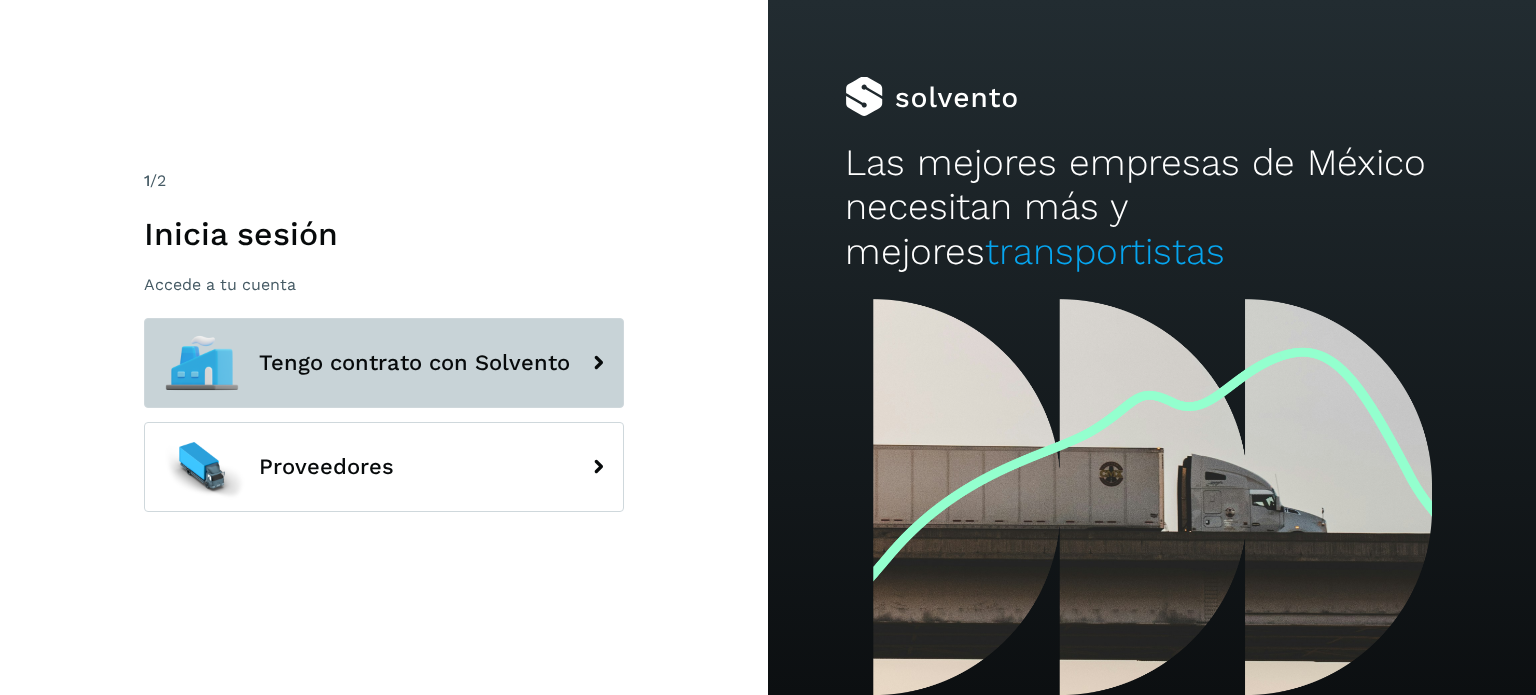 click on "Tengo contrato con Solvento" at bounding box center (384, 363) 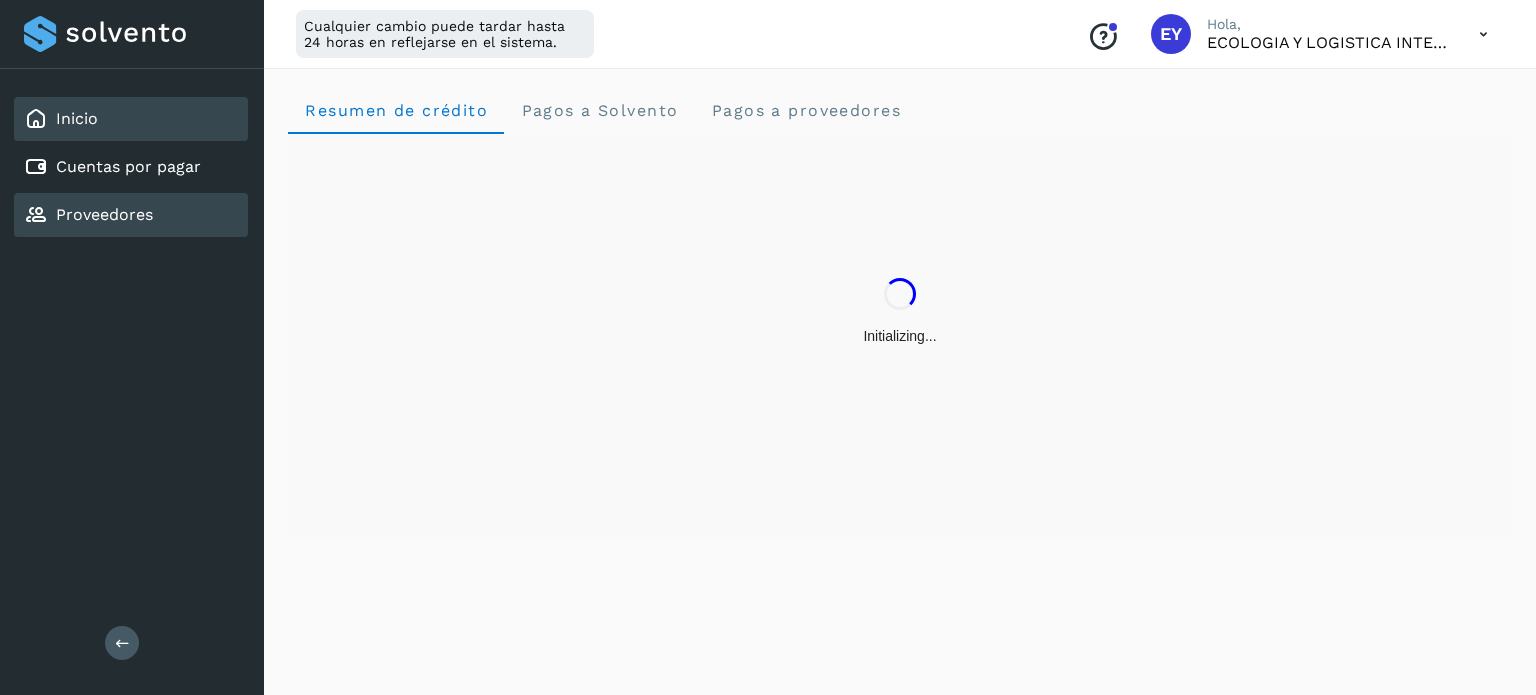 click on "Proveedores" at bounding box center (88, 215) 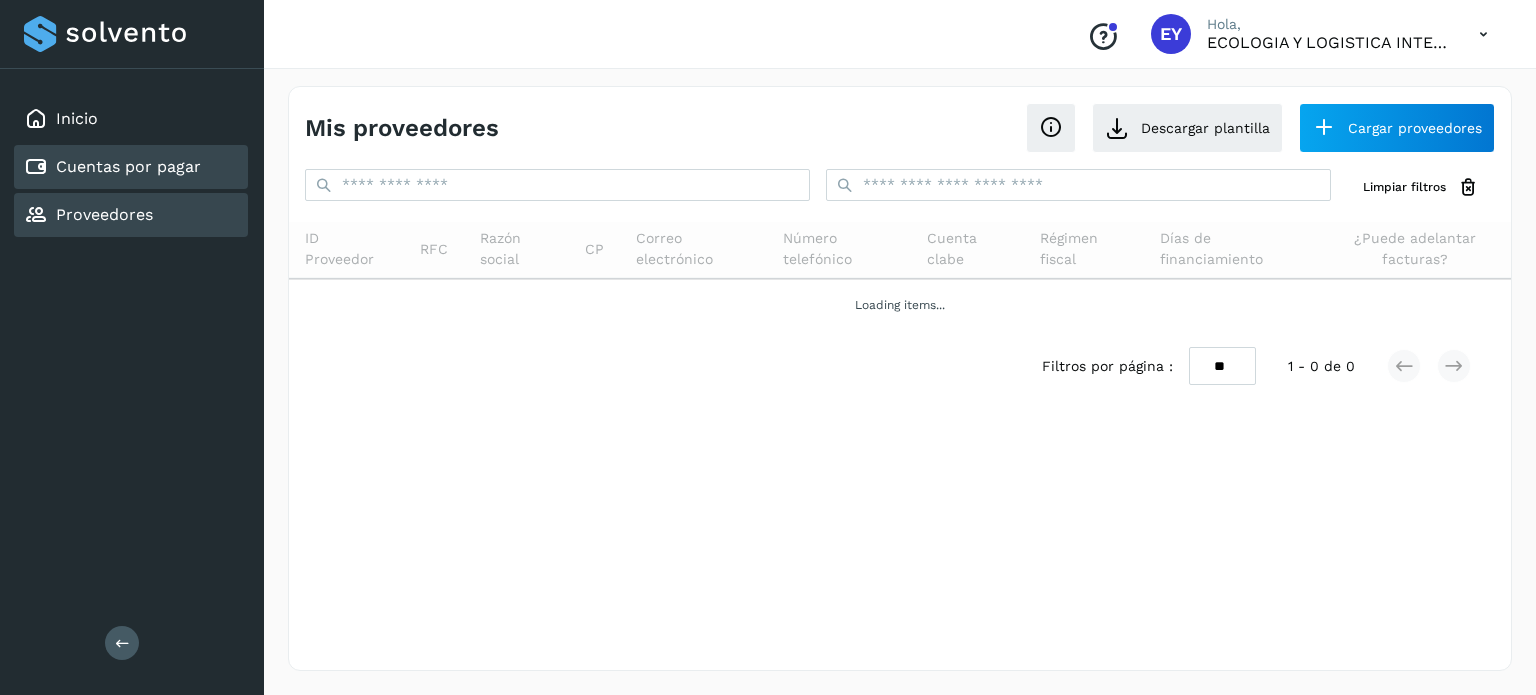 click on "Cuentas por pagar" at bounding box center (128, 166) 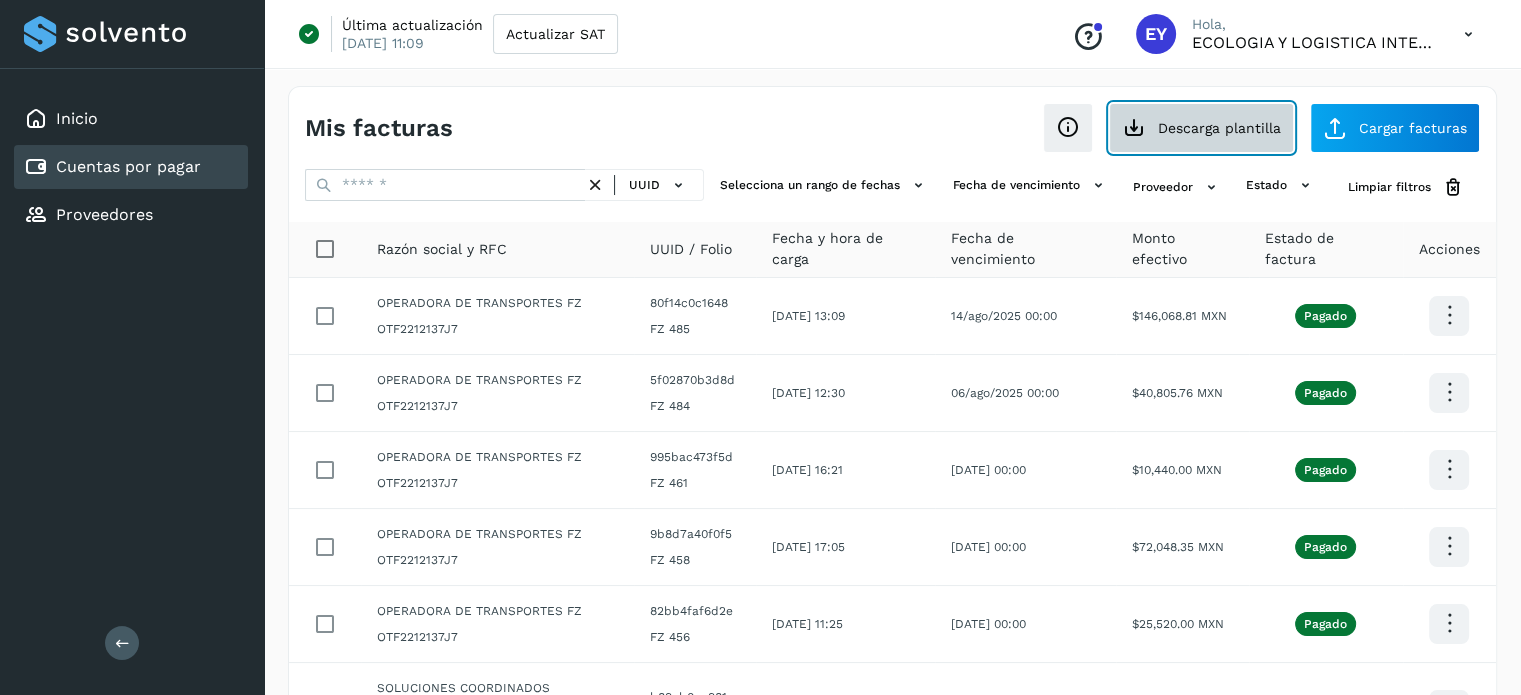 click on "Descarga plantilla" at bounding box center [1201, 128] 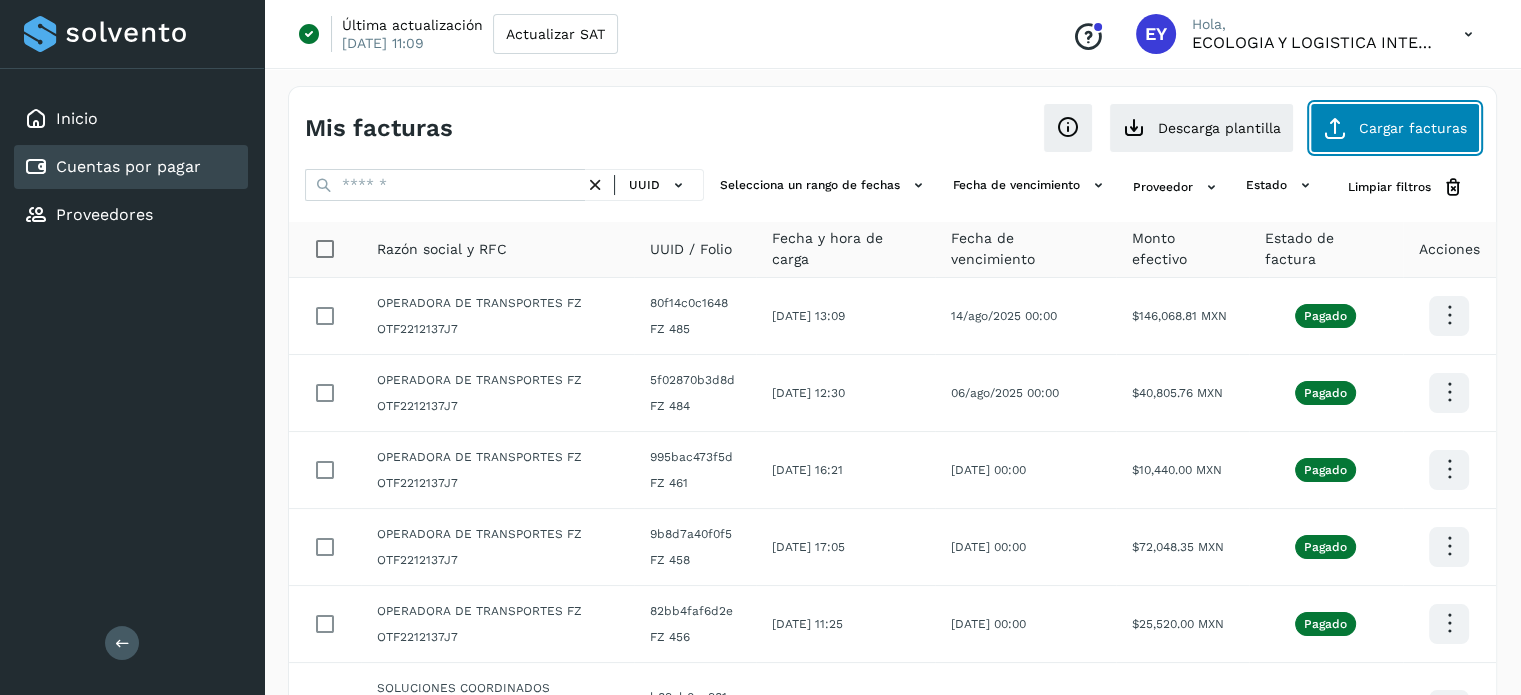 click on "Cargar facturas" 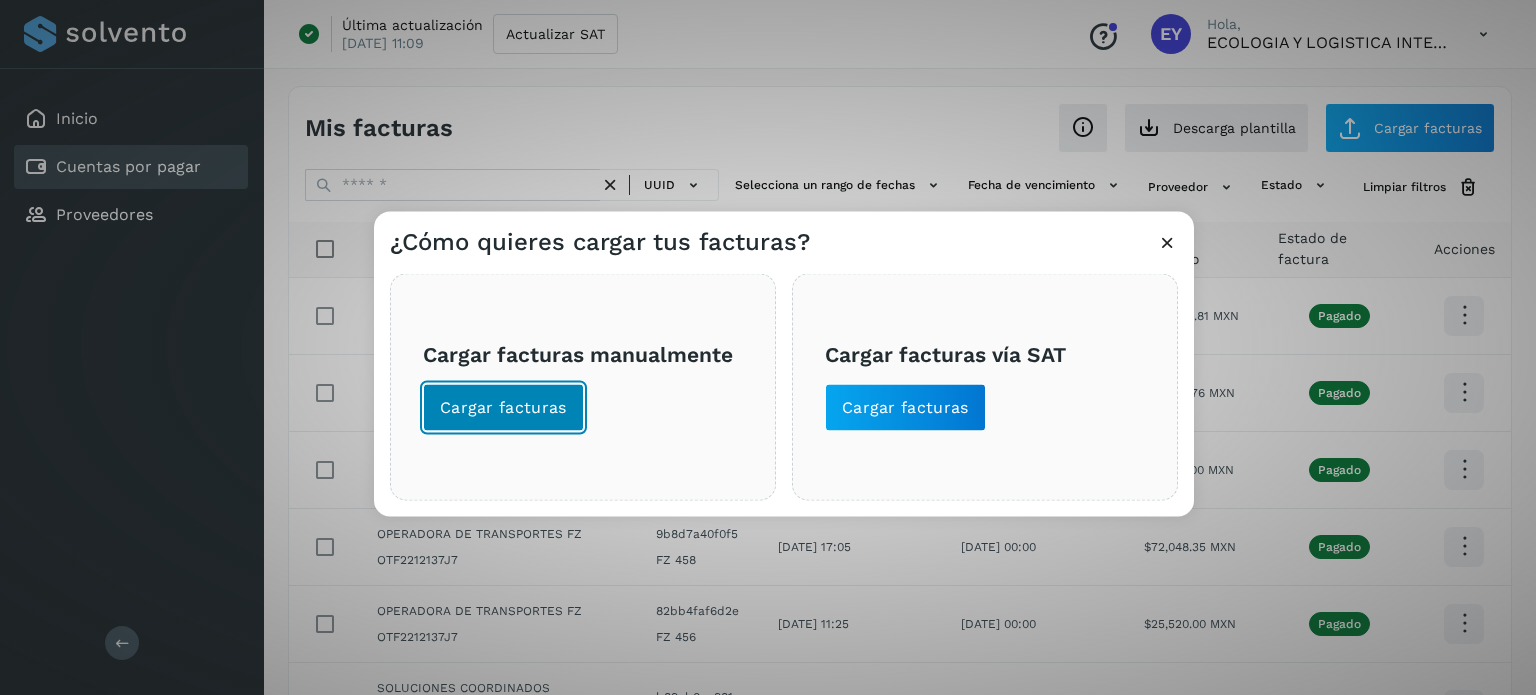 click on "Cargar facturas" at bounding box center [503, 407] 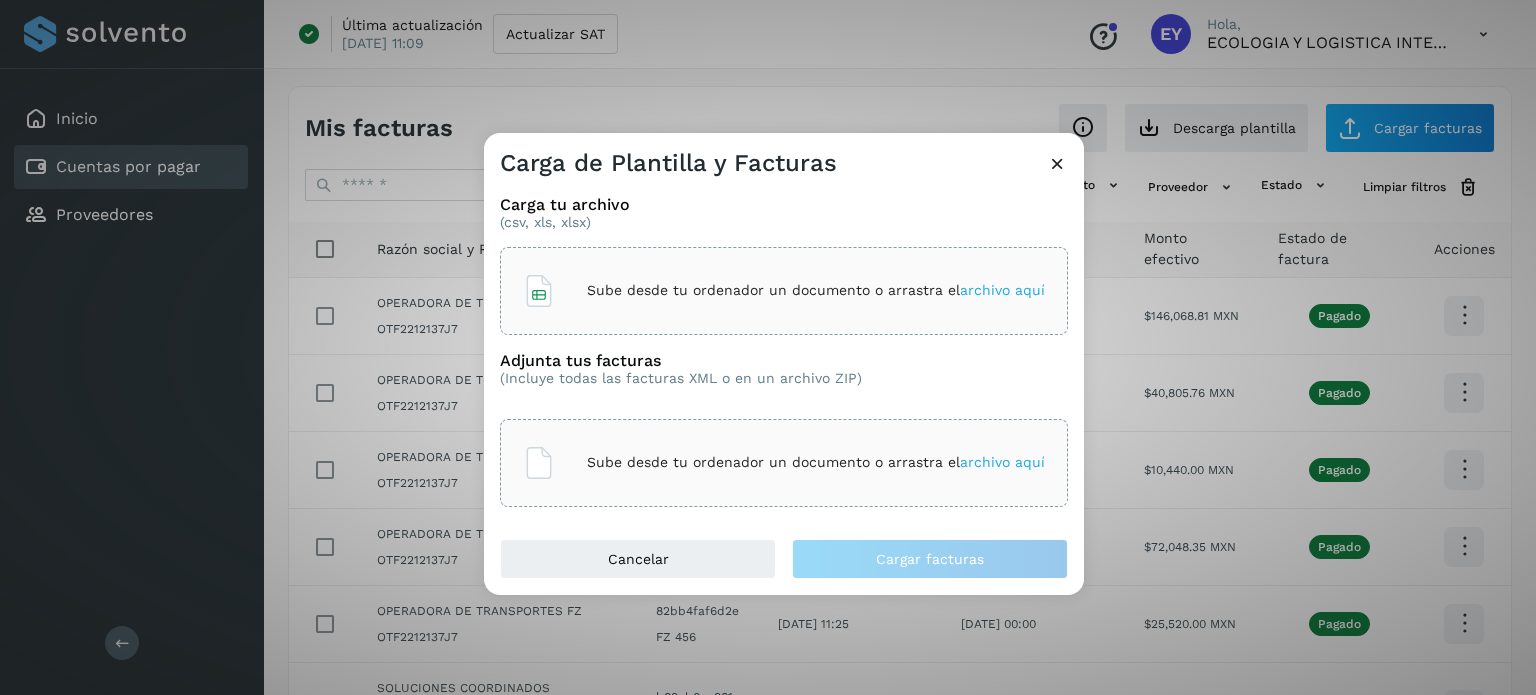 click on "Sube desde tu ordenador un documento o arrastra el  archivo aquí" at bounding box center (816, 290) 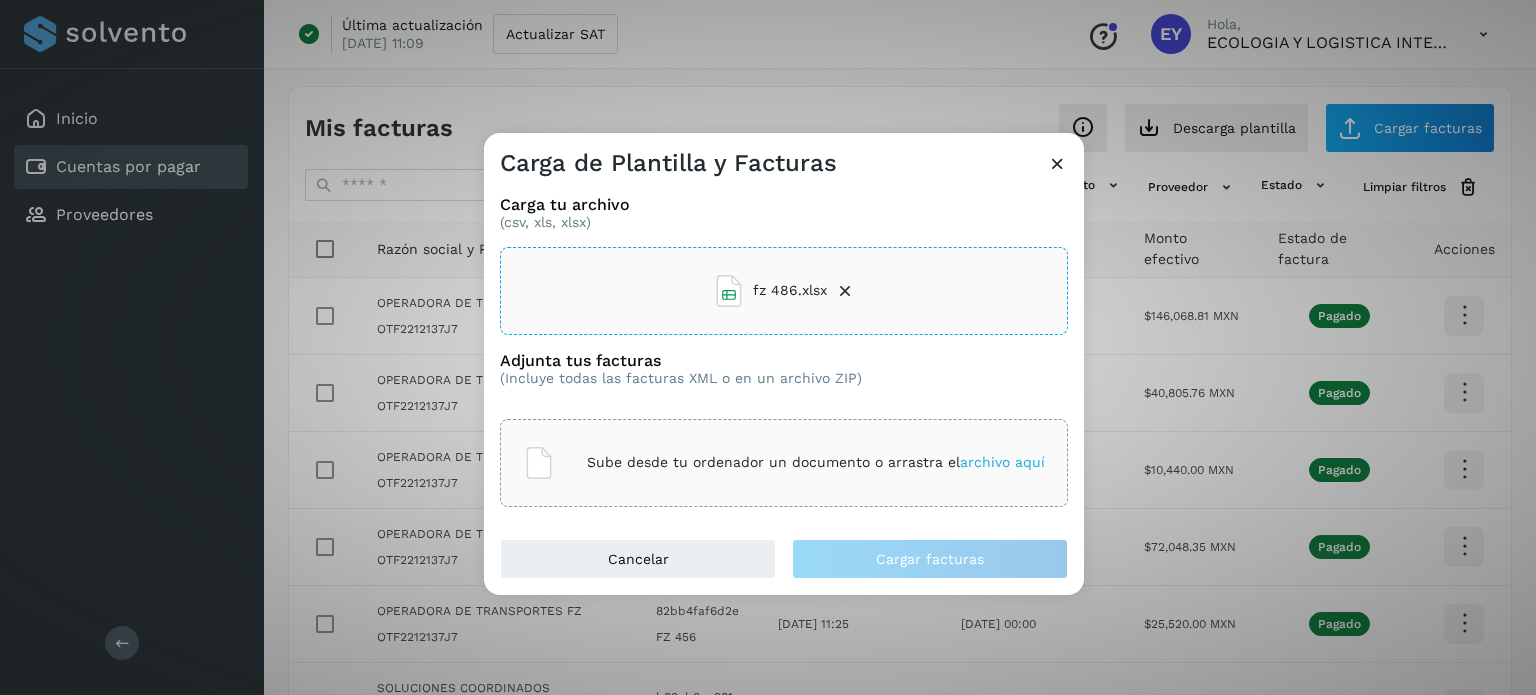 click on "Sube desde tu ordenador un documento o arrastra el  archivo aquí" at bounding box center (784, 463) 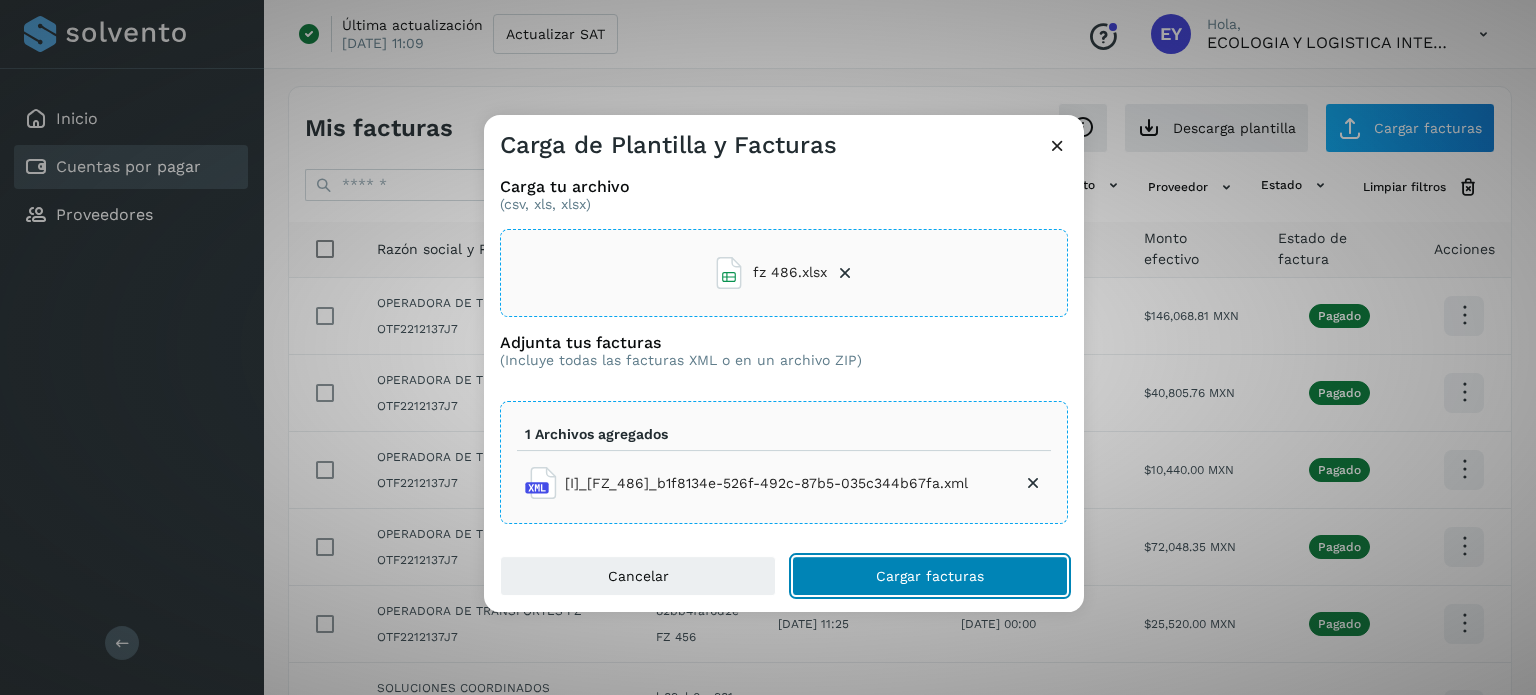 click on "Cargar facturas" 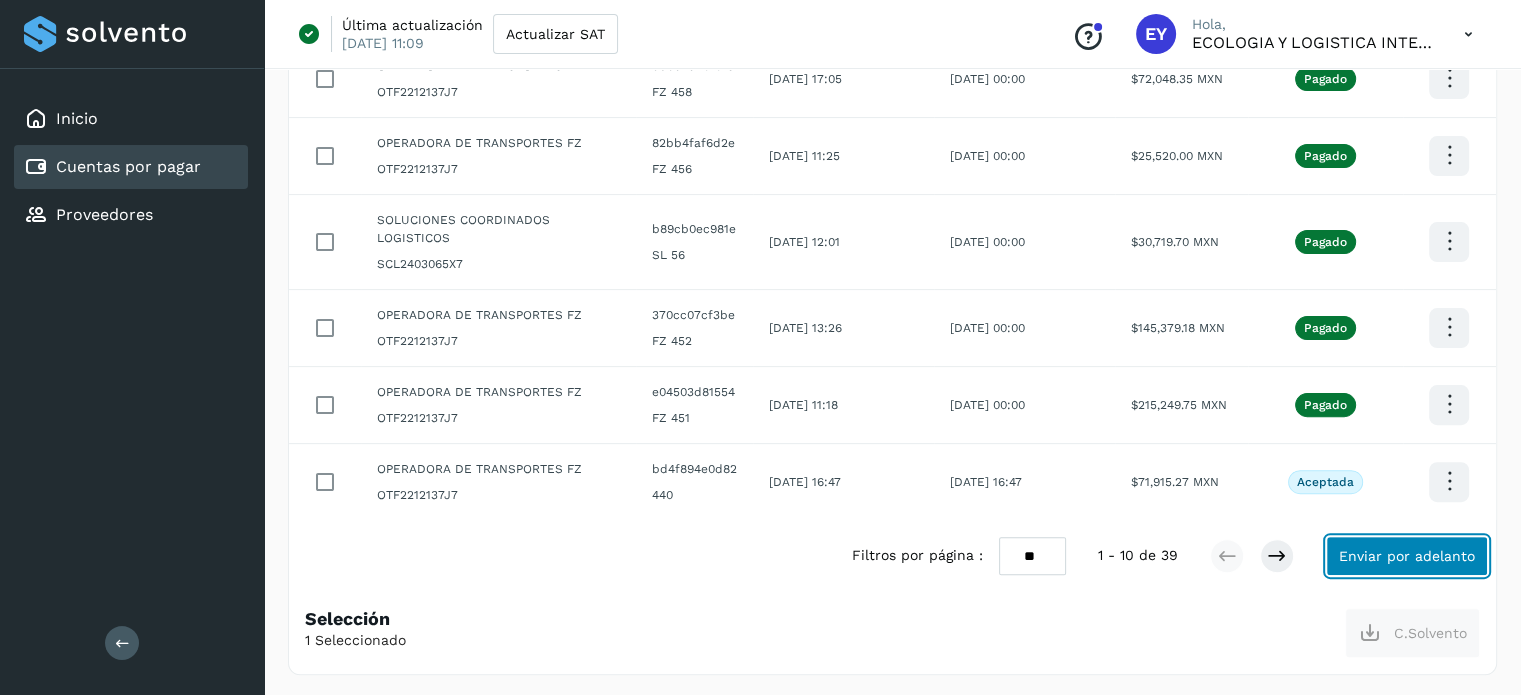 click on "Enviar por adelanto" 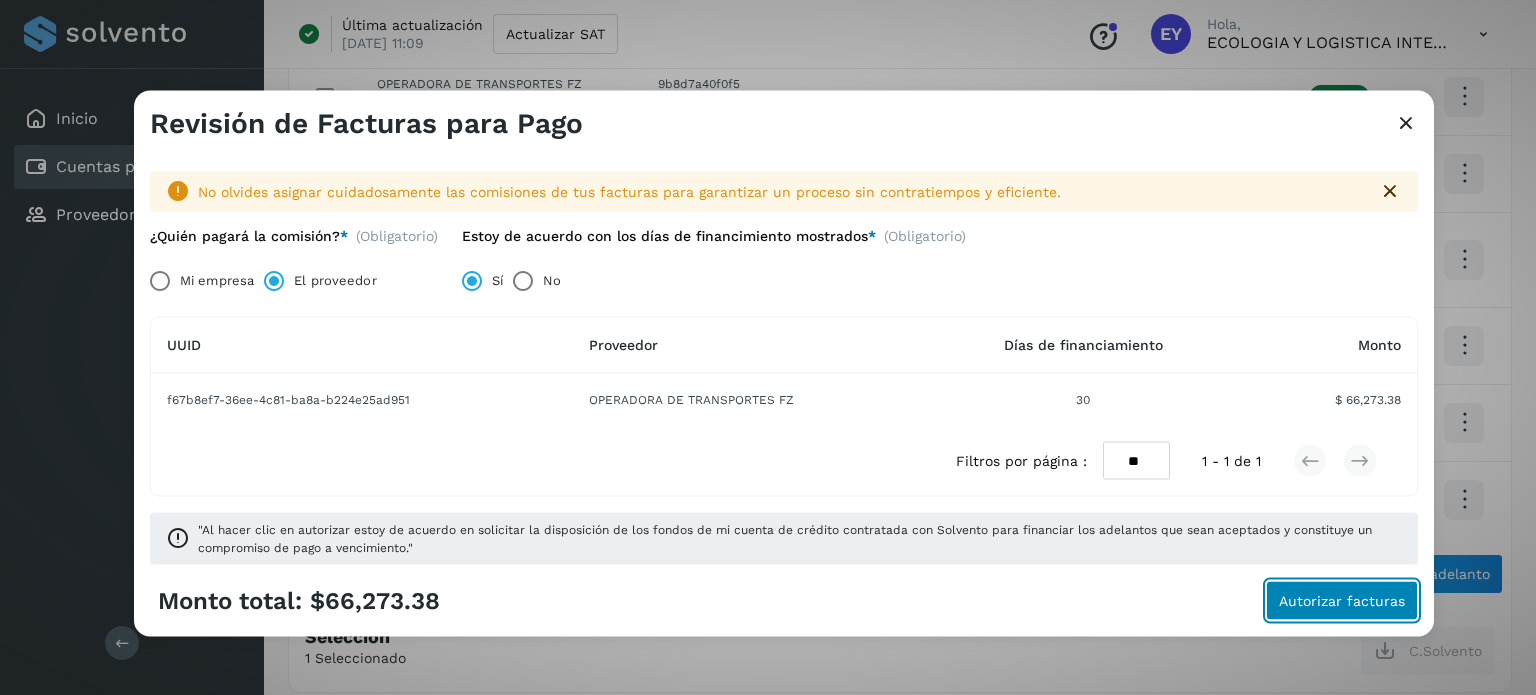 click on "Autorizar facturas" at bounding box center (1342, 601) 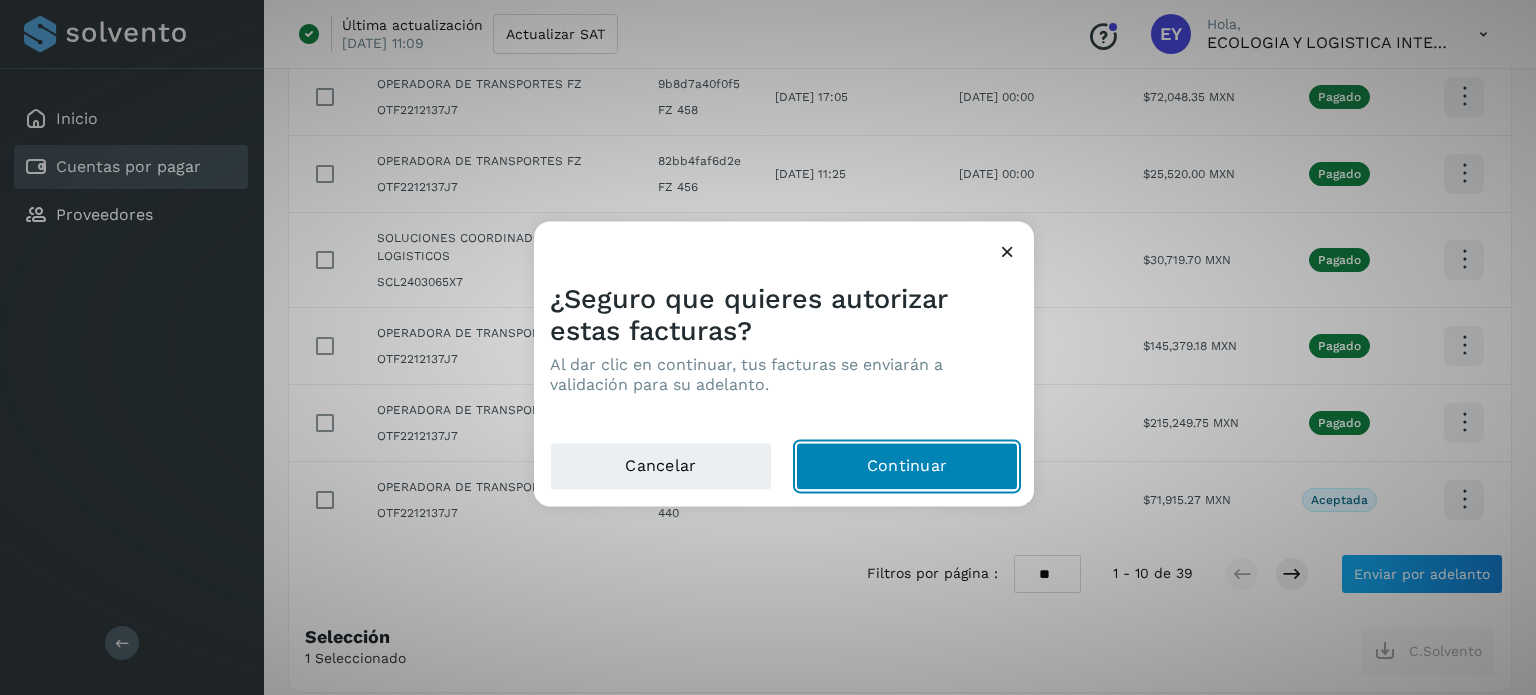 click on "Continuar" 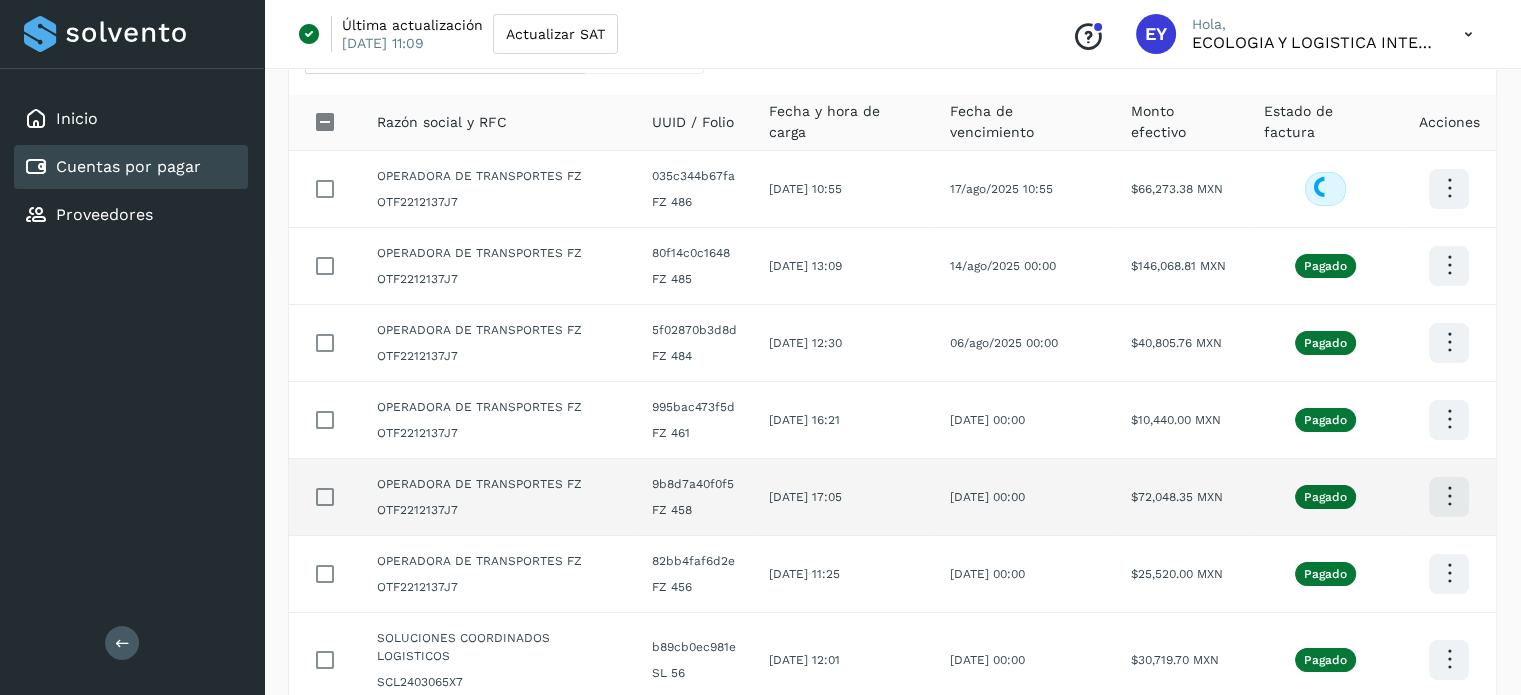 scroll, scrollTop: 0, scrollLeft: 0, axis: both 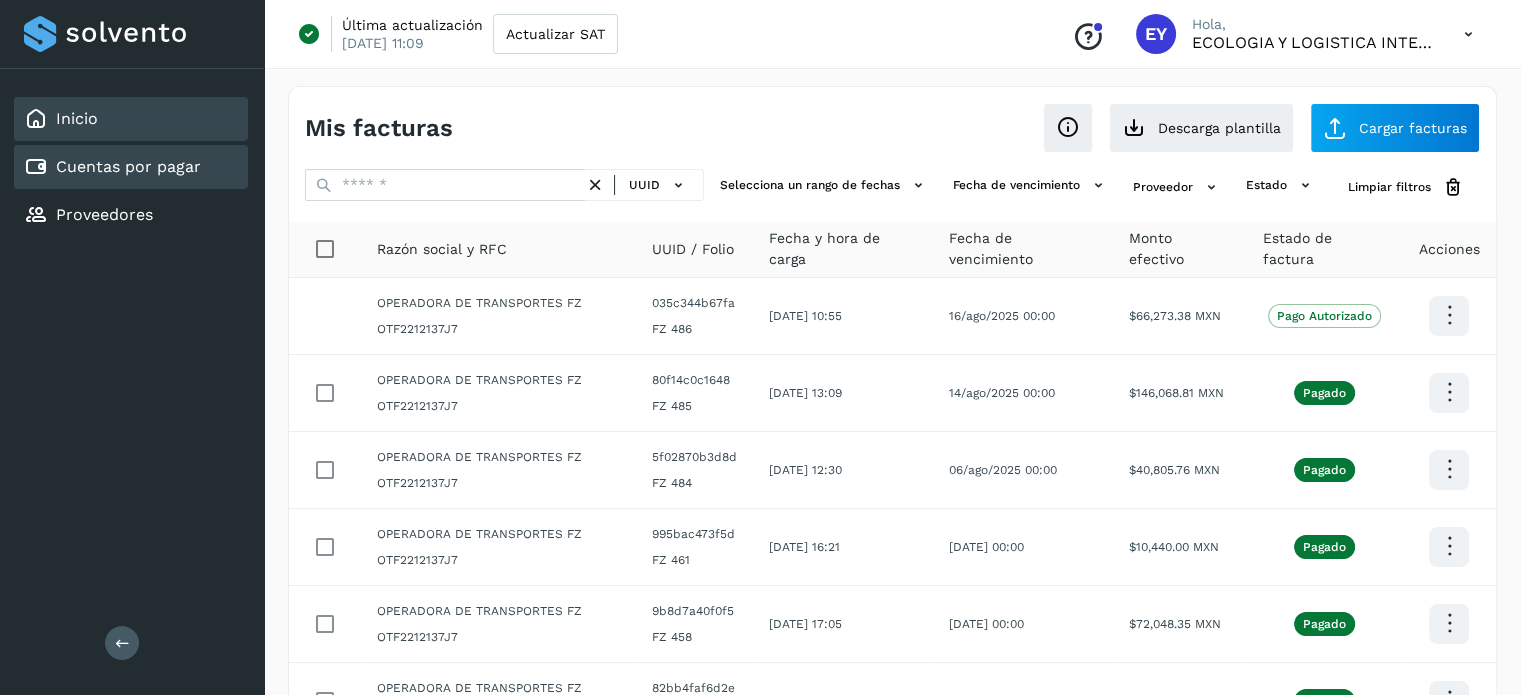 click on "Inicio" at bounding box center [61, 119] 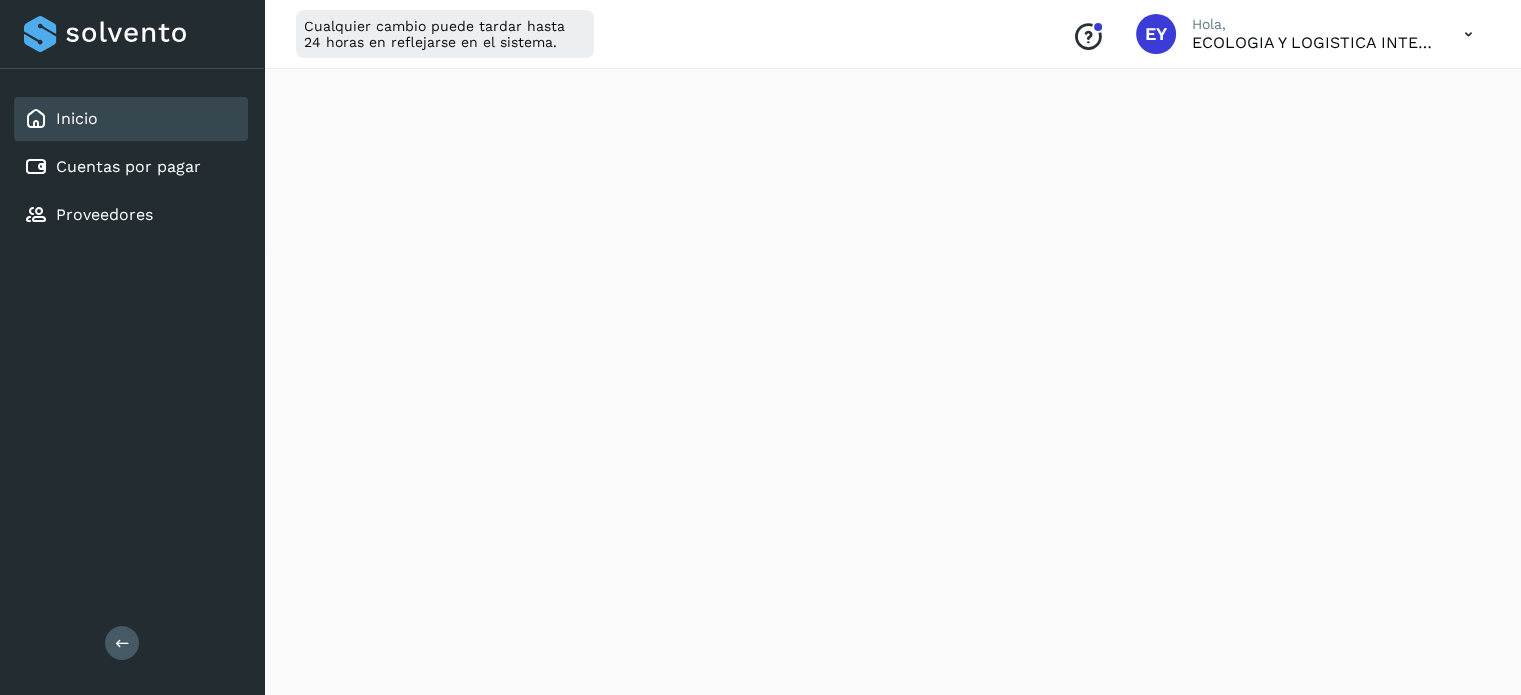 scroll, scrollTop: 500, scrollLeft: 0, axis: vertical 